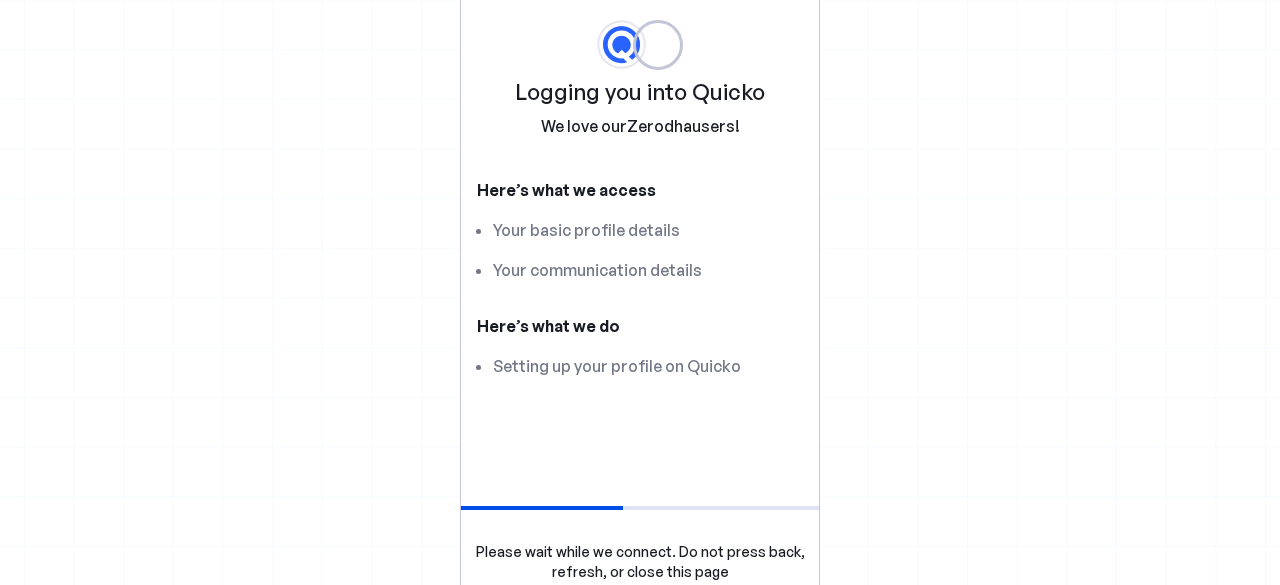 scroll, scrollTop: 0, scrollLeft: 0, axis: both 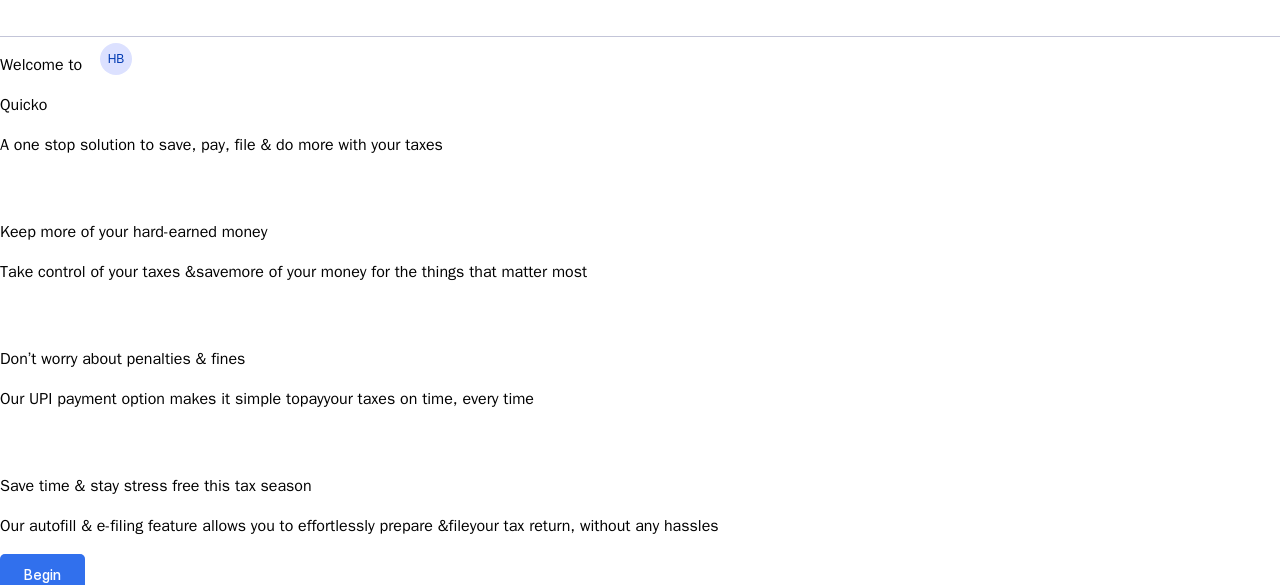 click at bounding box center [42, 574] 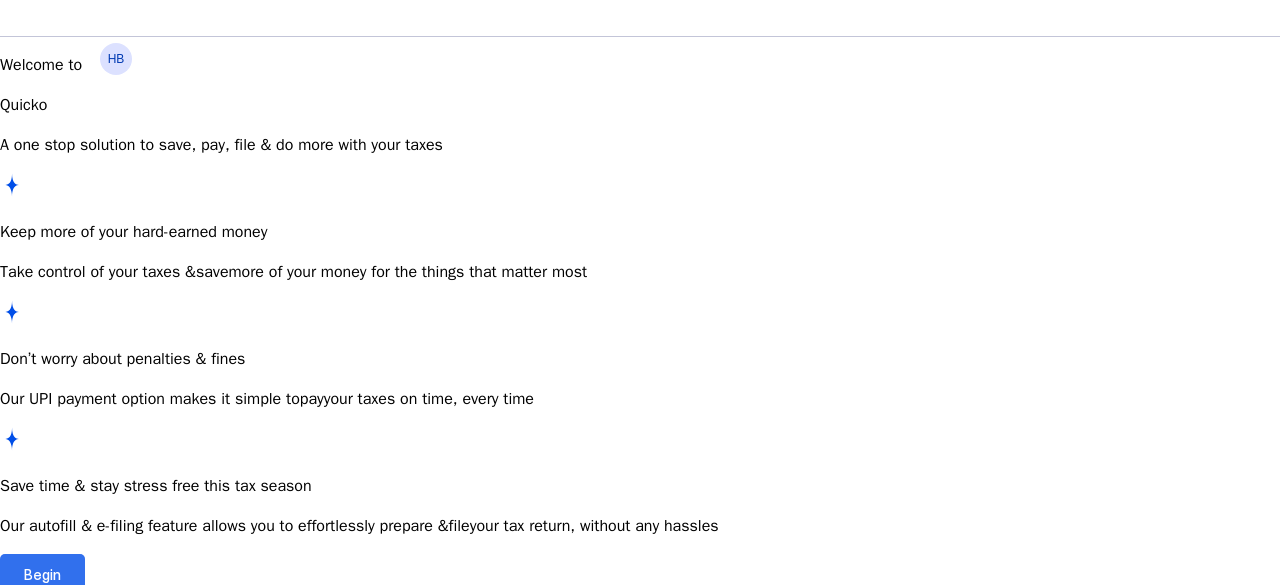 scroll, scrollTop: 0, scrollLeft: 0, axis: both 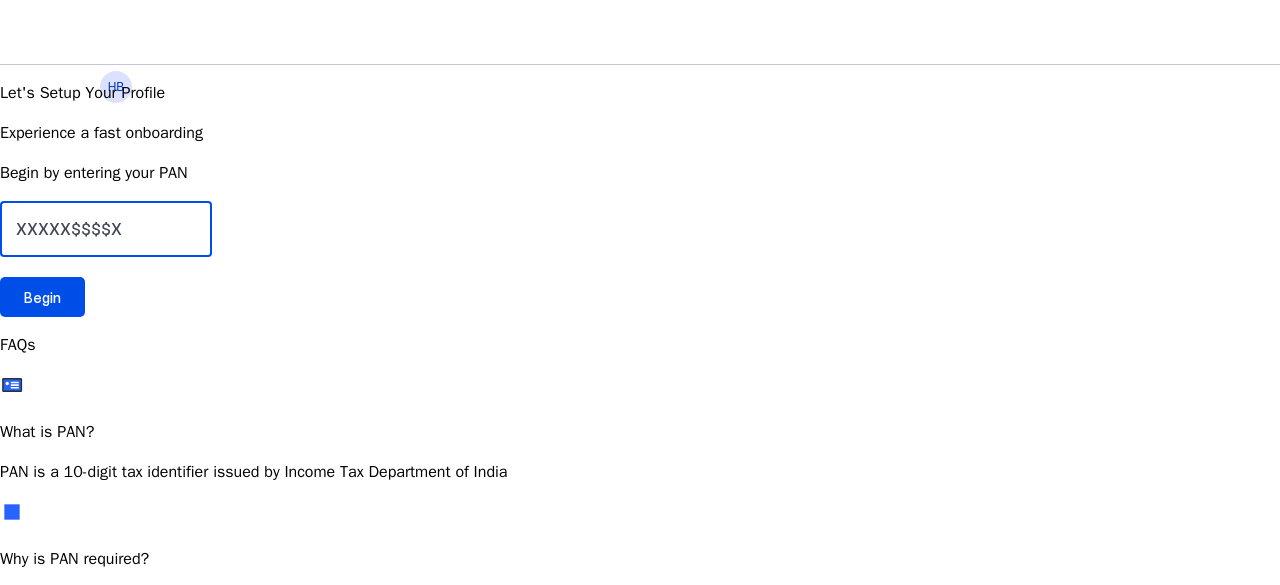 click at bounding box center [106, 229] 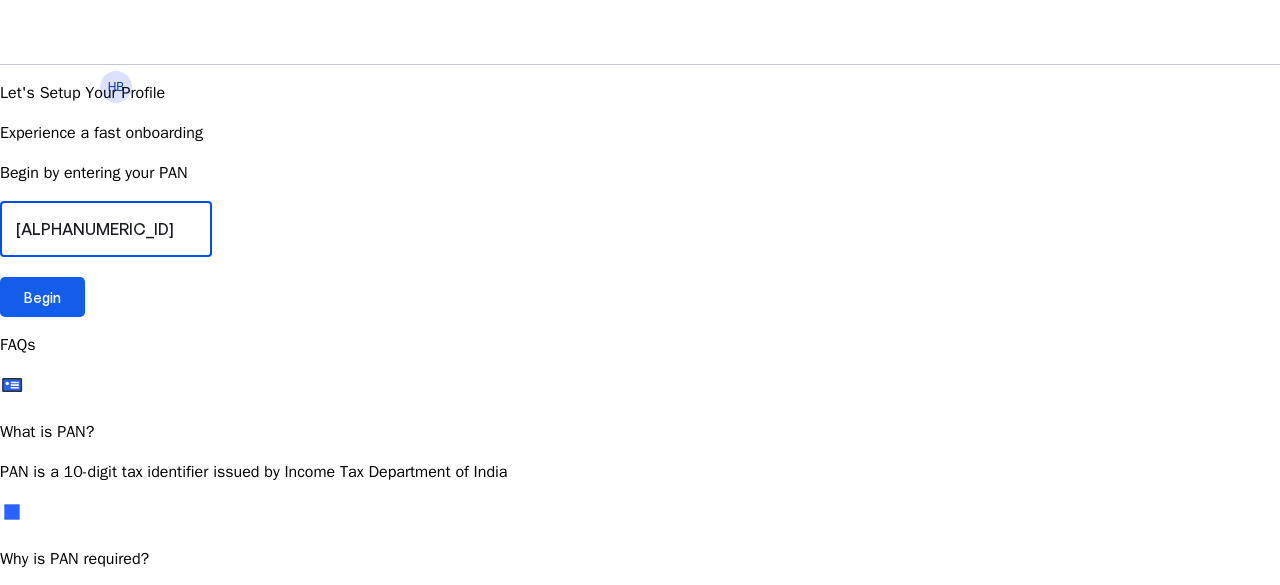 type on "[ALPHANUMERIC_ID]" 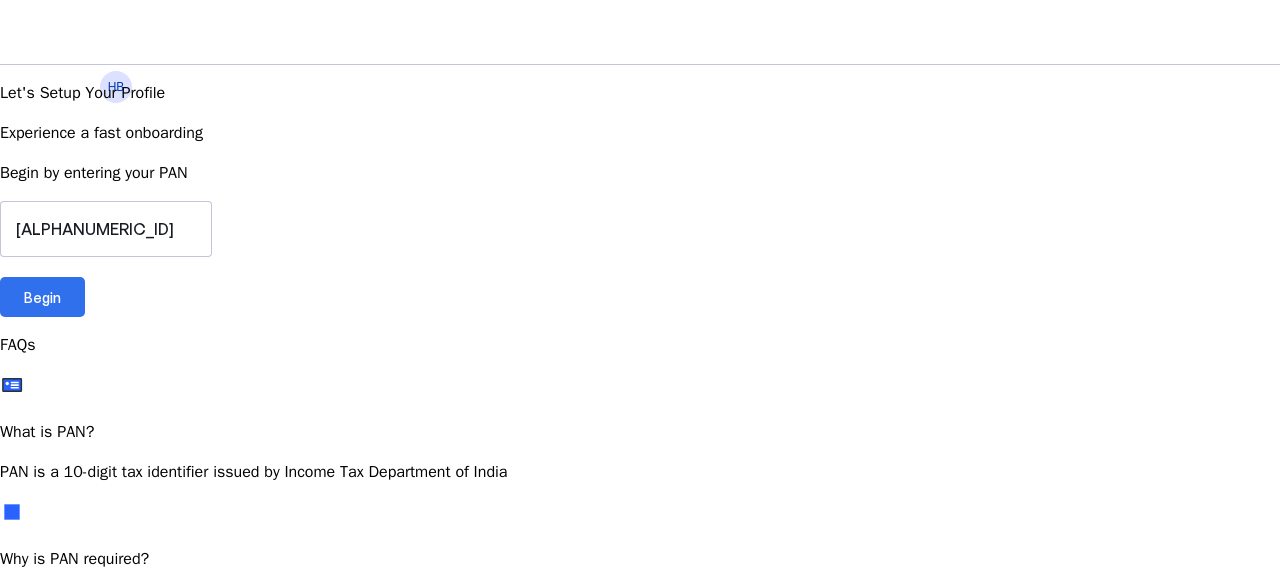 click on "Begin" at bounding box center (42, 297) 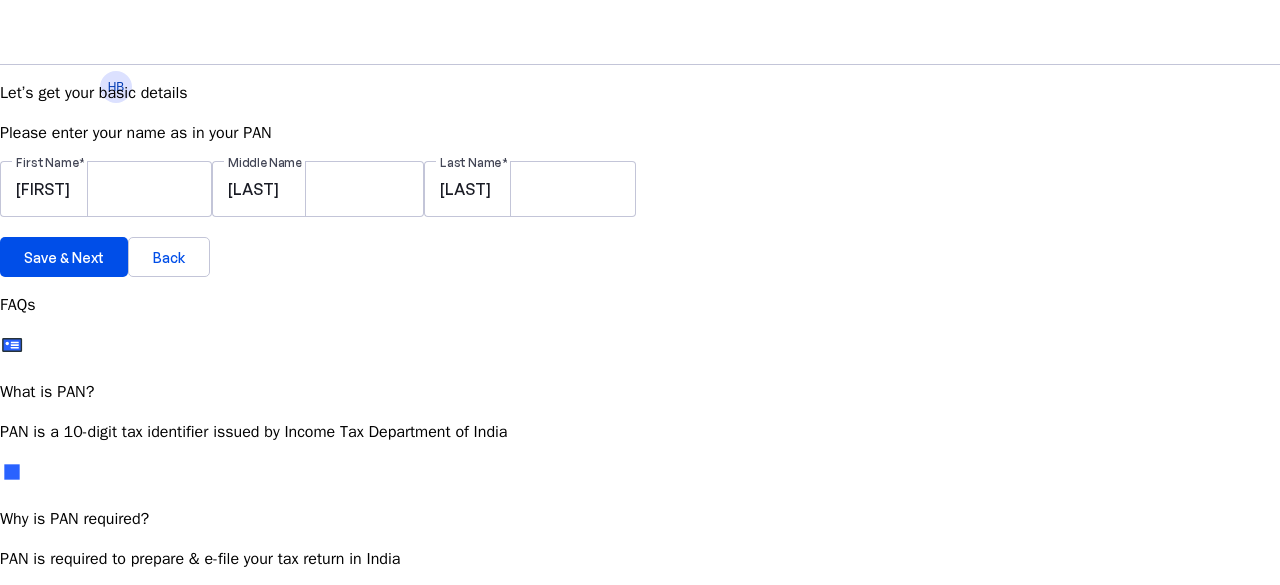 scroll, scrollTop: 11, scrollLeft: 0, axis: vertical 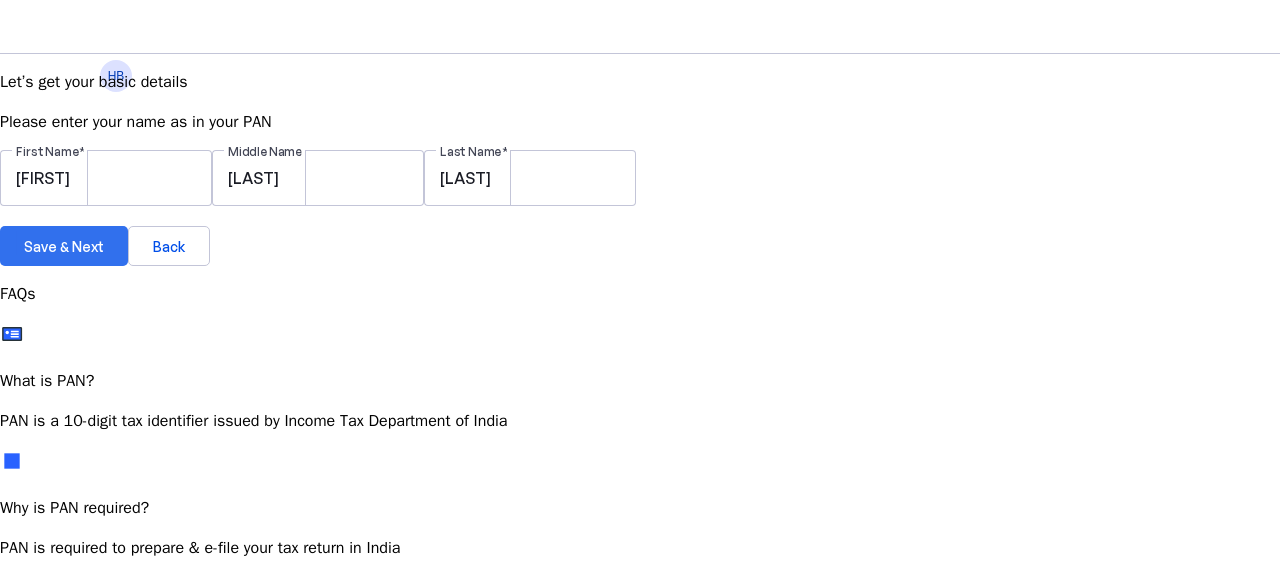 click on "Save & Next" at bounding box center (64, 246) 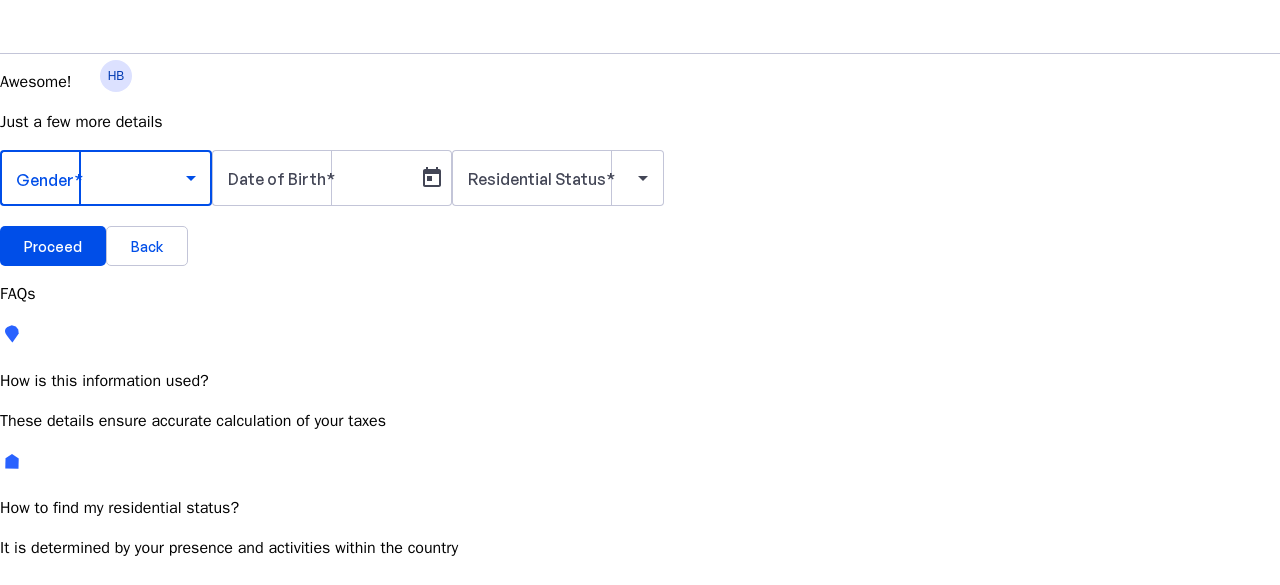 click at bounding box center [191, 178] 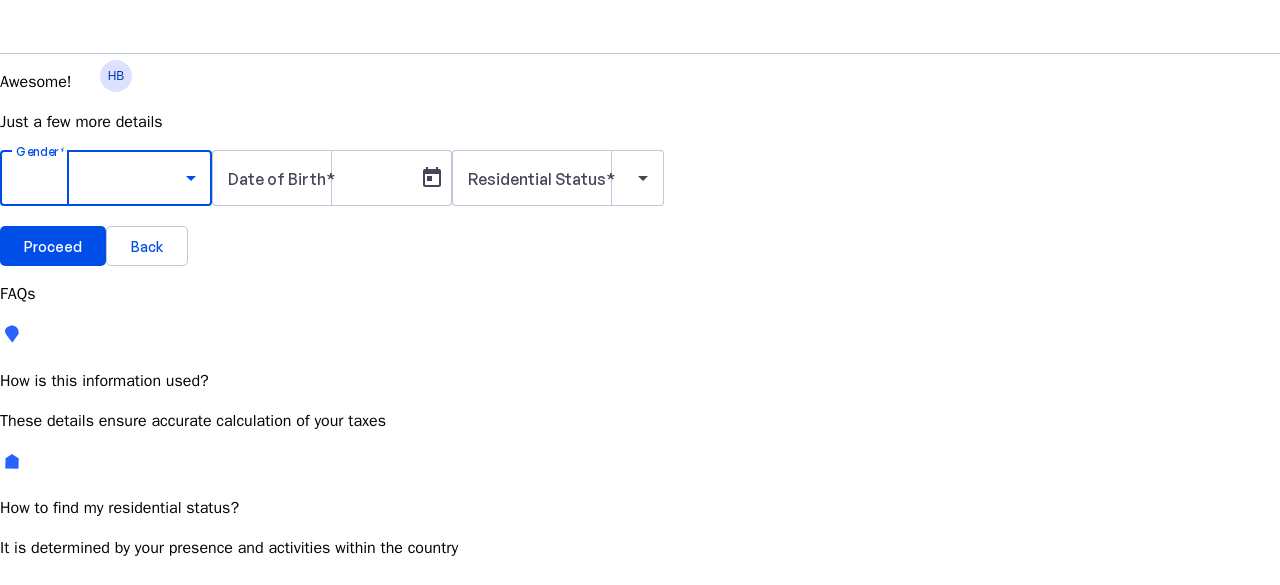 click on "Male" at bounding box center [154, 735] 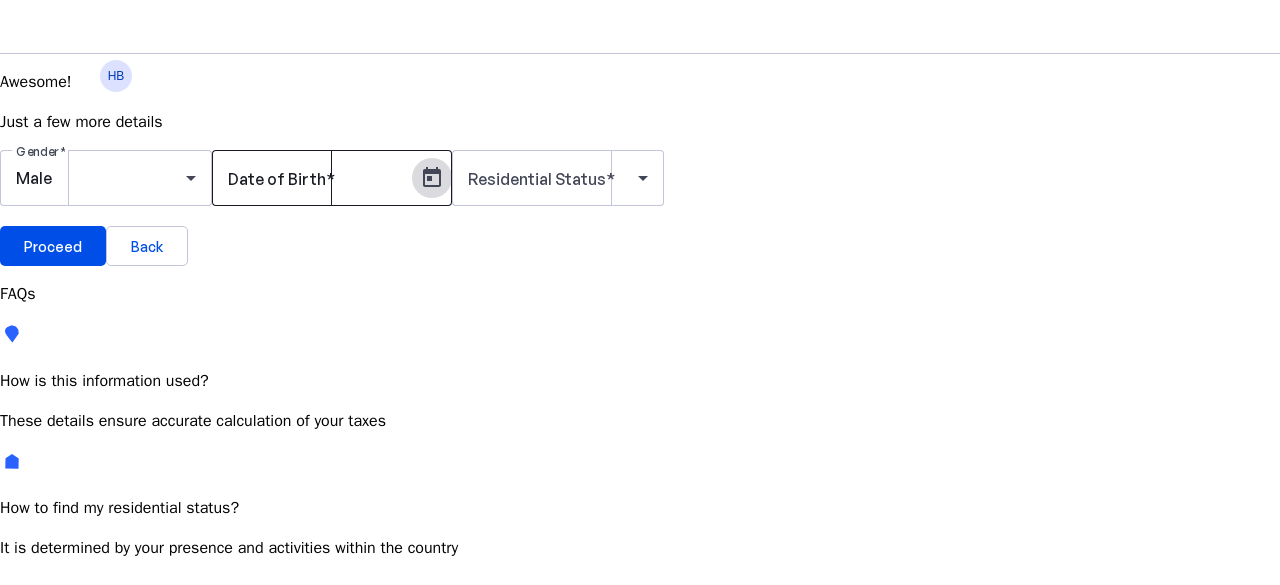 click at bounding box center (432, 178) 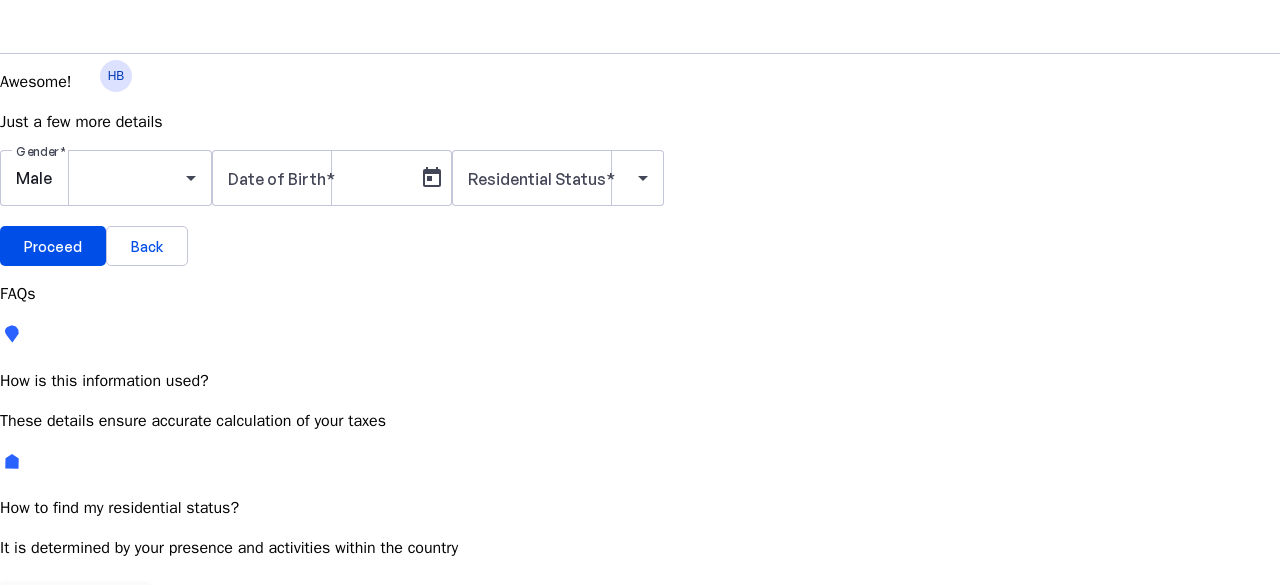 click on "[MONTH] [YEAR]" at bounding box center [147, 745] 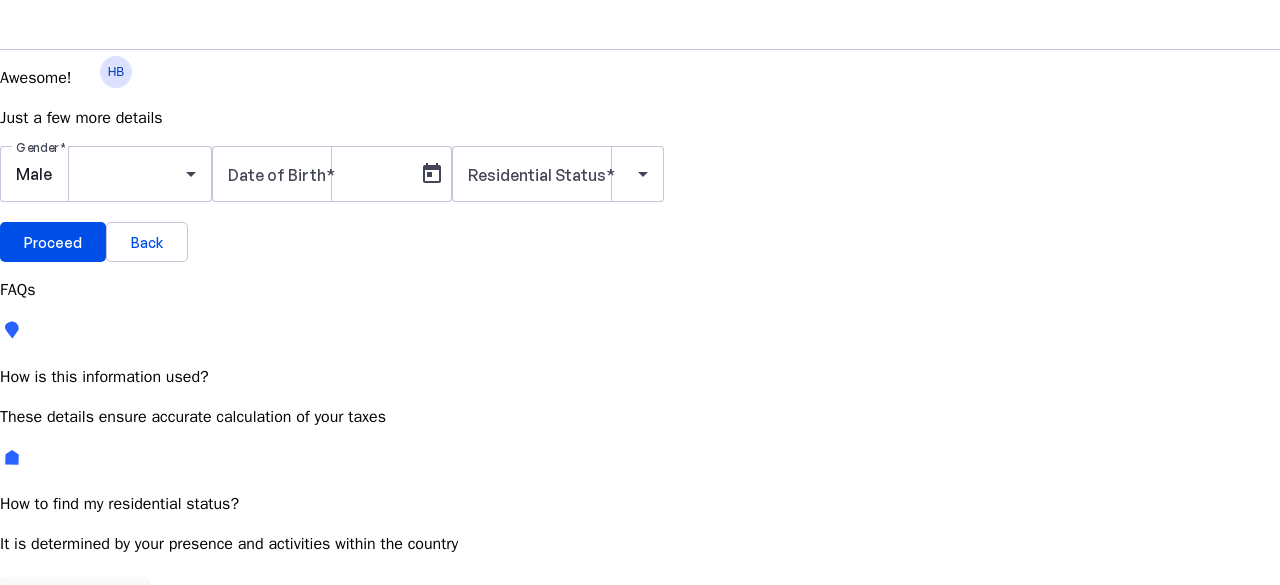 scroll, scrollTop: 0, scrollLeft: 0, axis: both 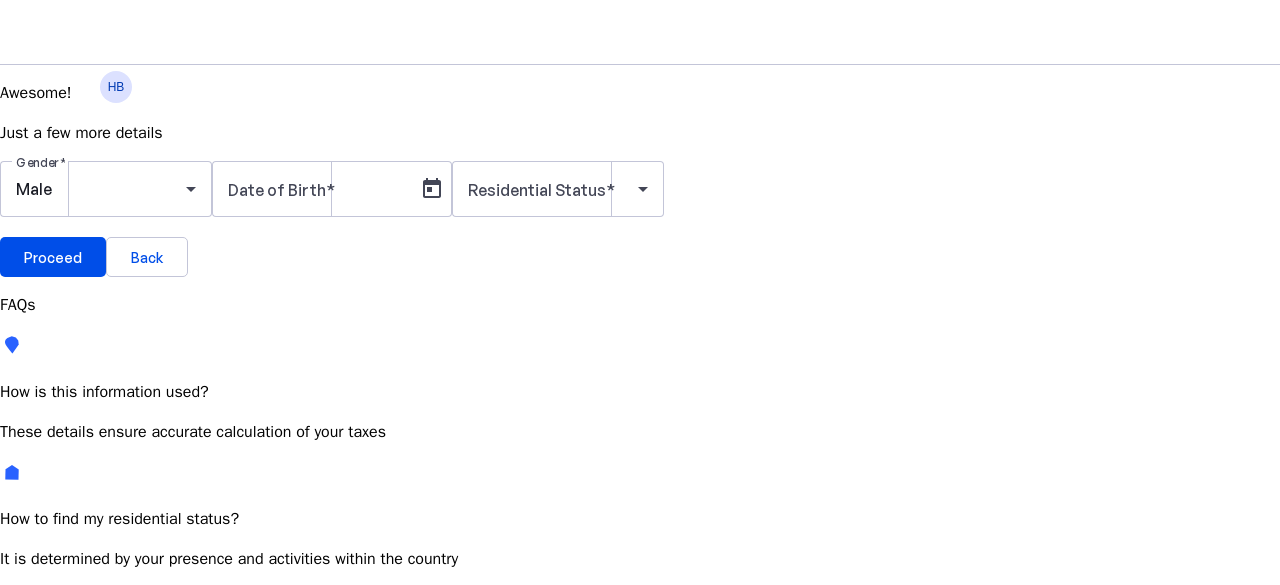 click at bounding box center (231, 756) 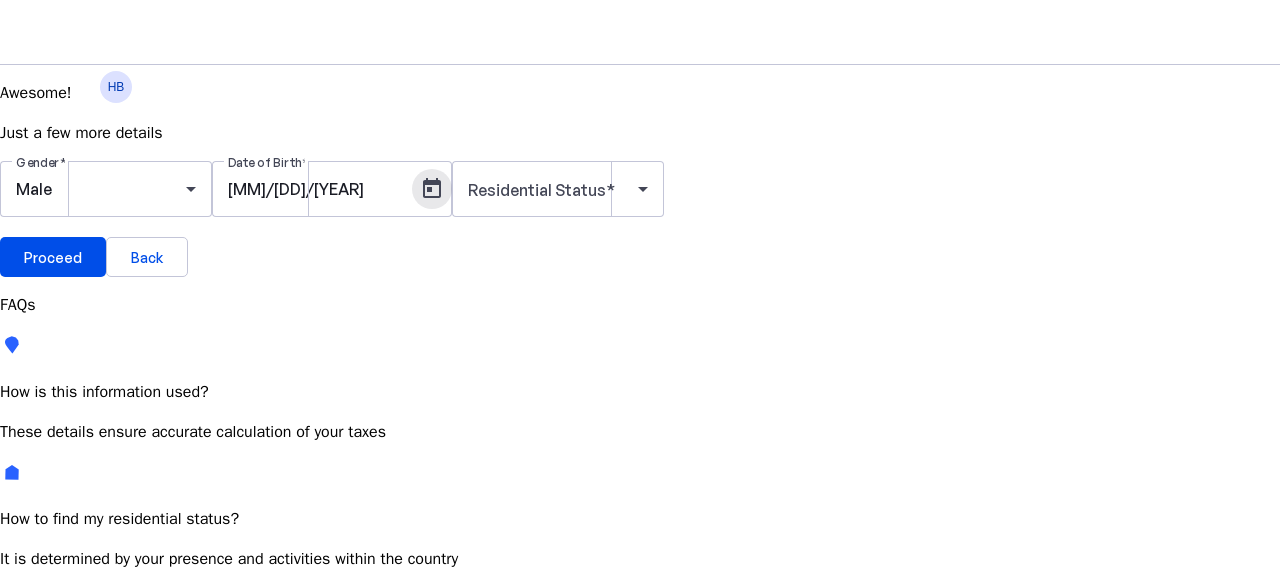scroll, scrollTop: 15, scrollLeft: 0, axis: vertical 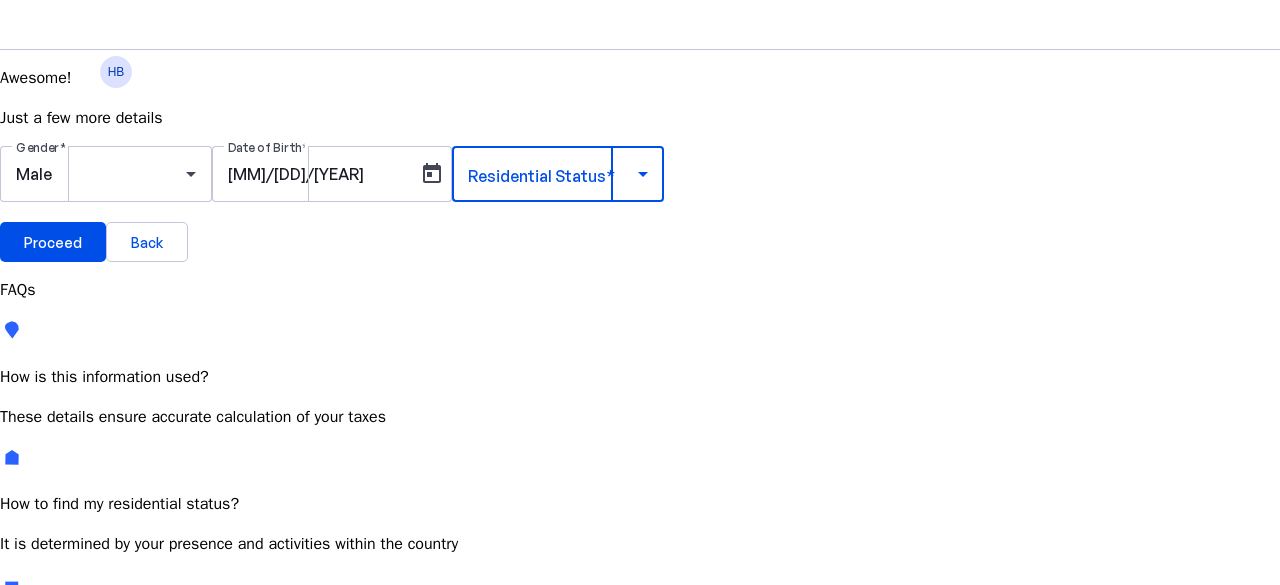 click at bounding box center (643, 174) 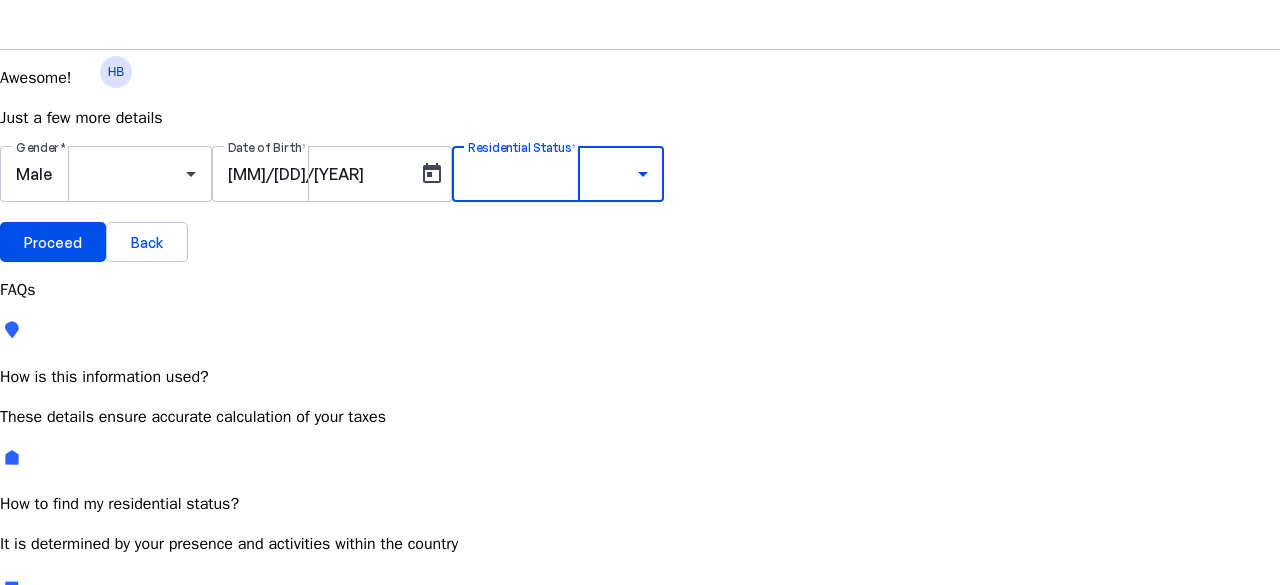click on "Most Common" at bounding box center [72, 769] 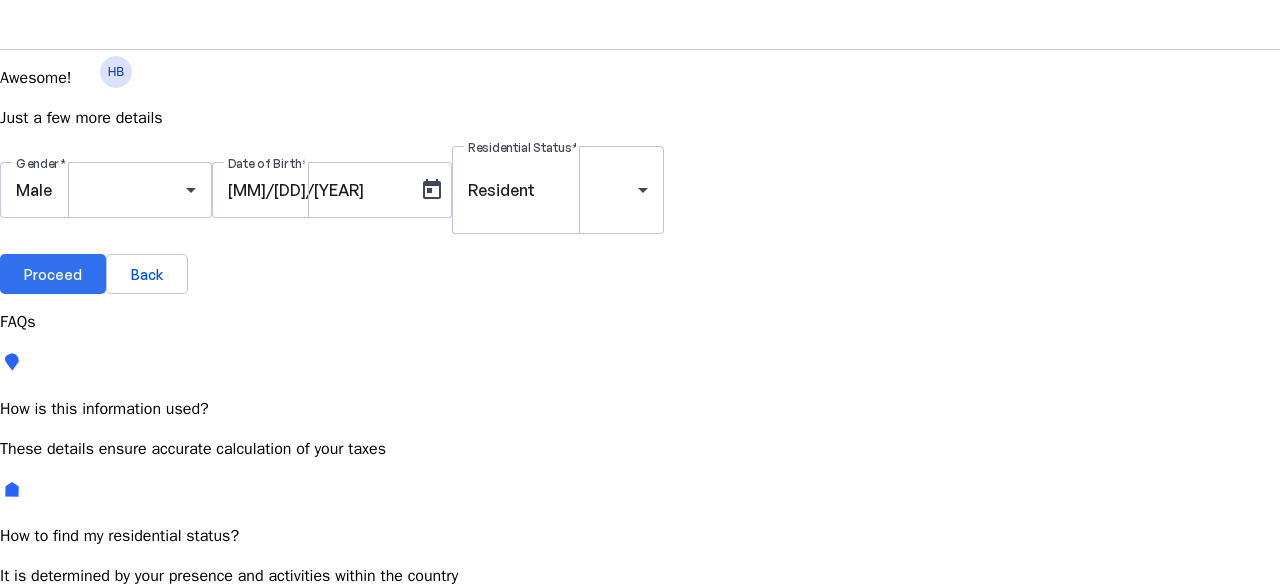 click on "Proceed" at bounding box center [53, 274] 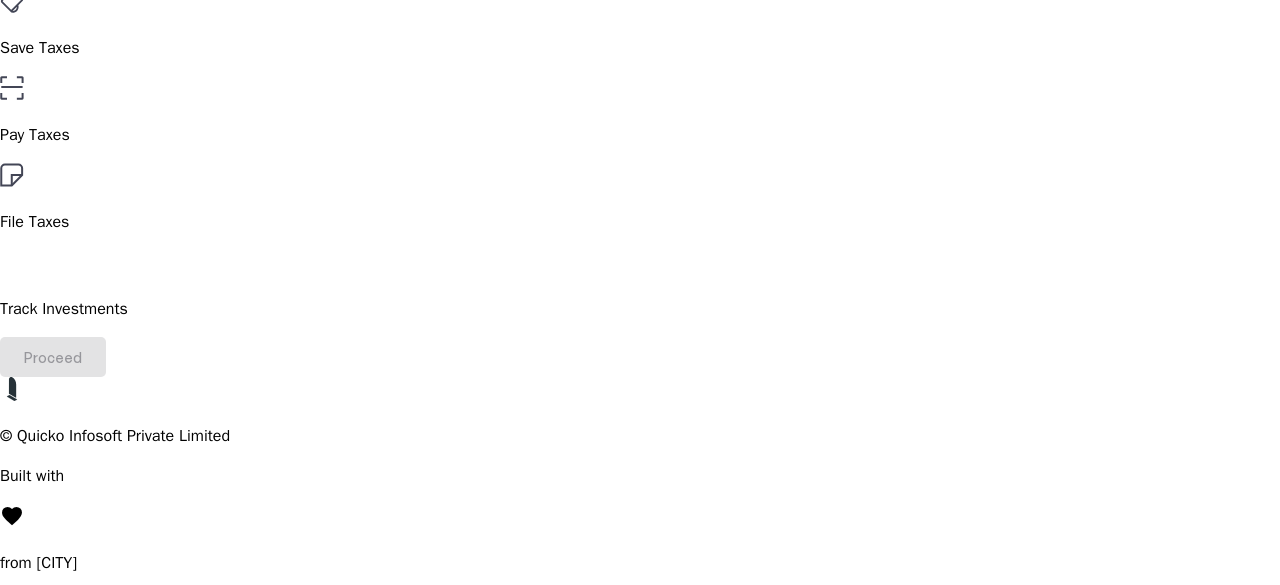 scroll, scrollTop: 170, scrollLeft: 0, axis: vertical 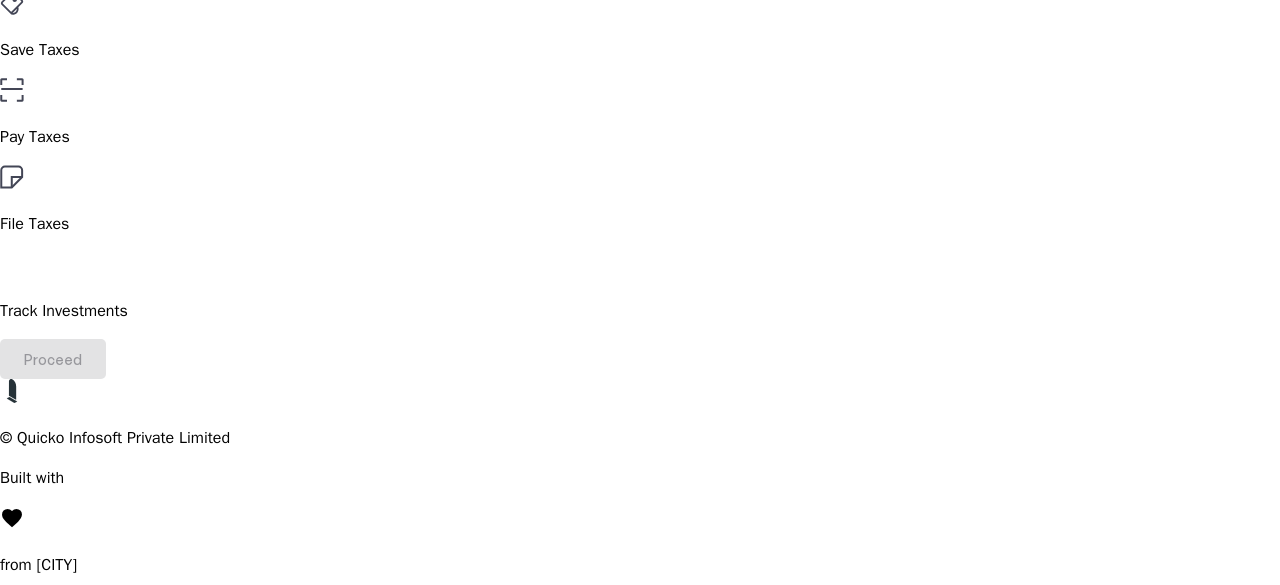 click on "Save Taxes" at bounding box center (640, 50) 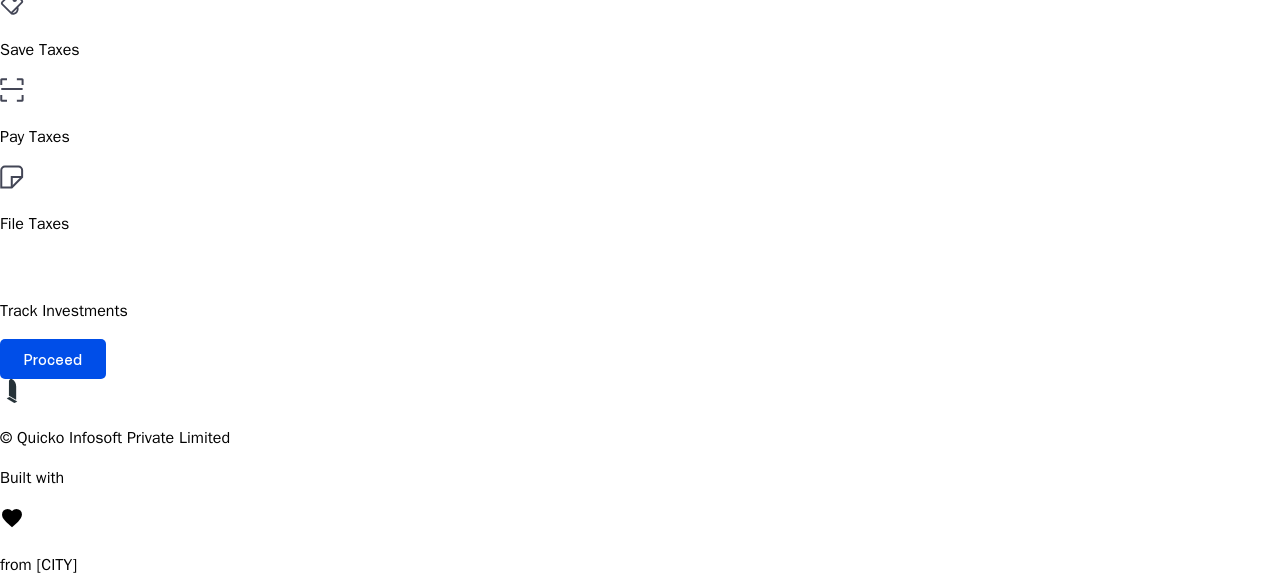 click on "File Taxes" at bounding box center [640, 137] 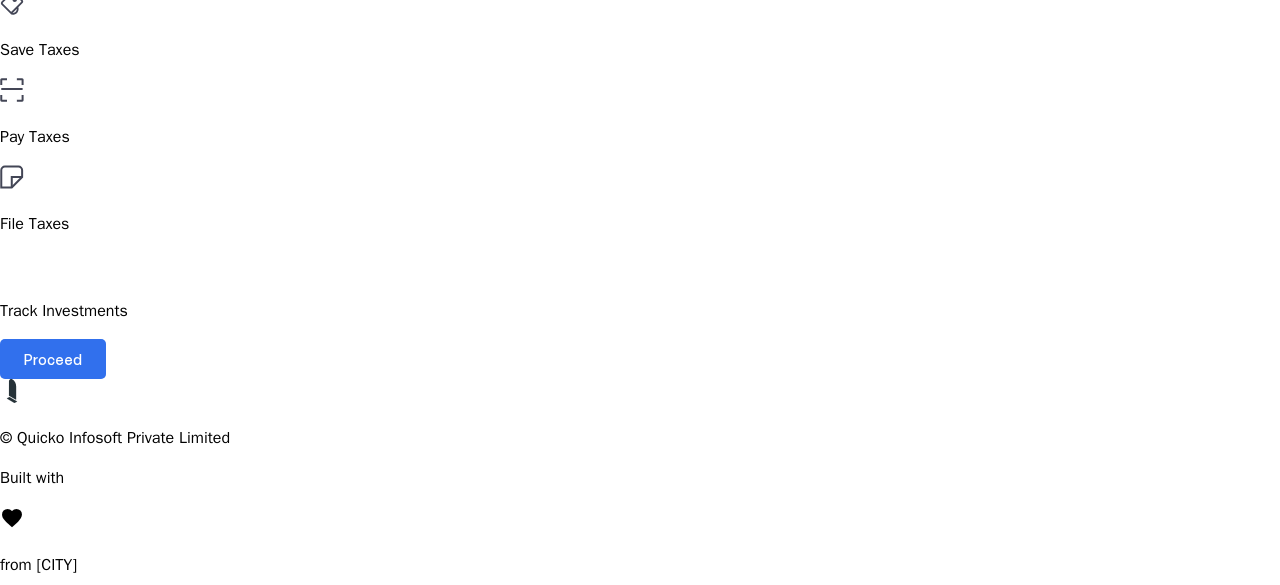 click on "Proceed" at bounding box center [53, 359] 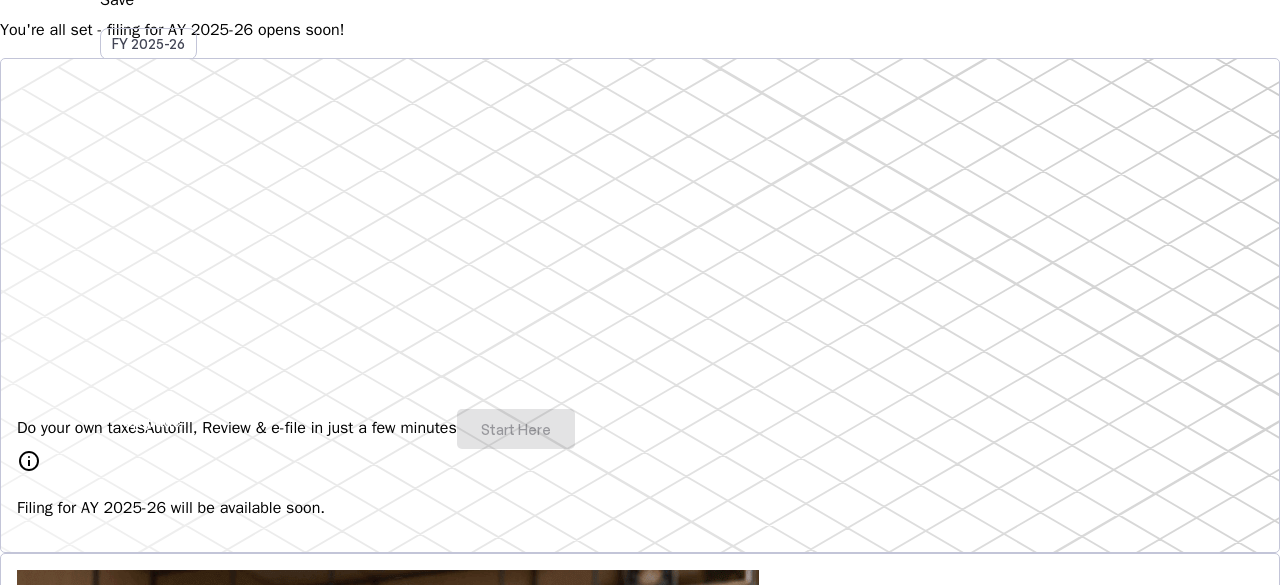 scroll, scrollTop: 0, scrollLeft: 0, axis: both 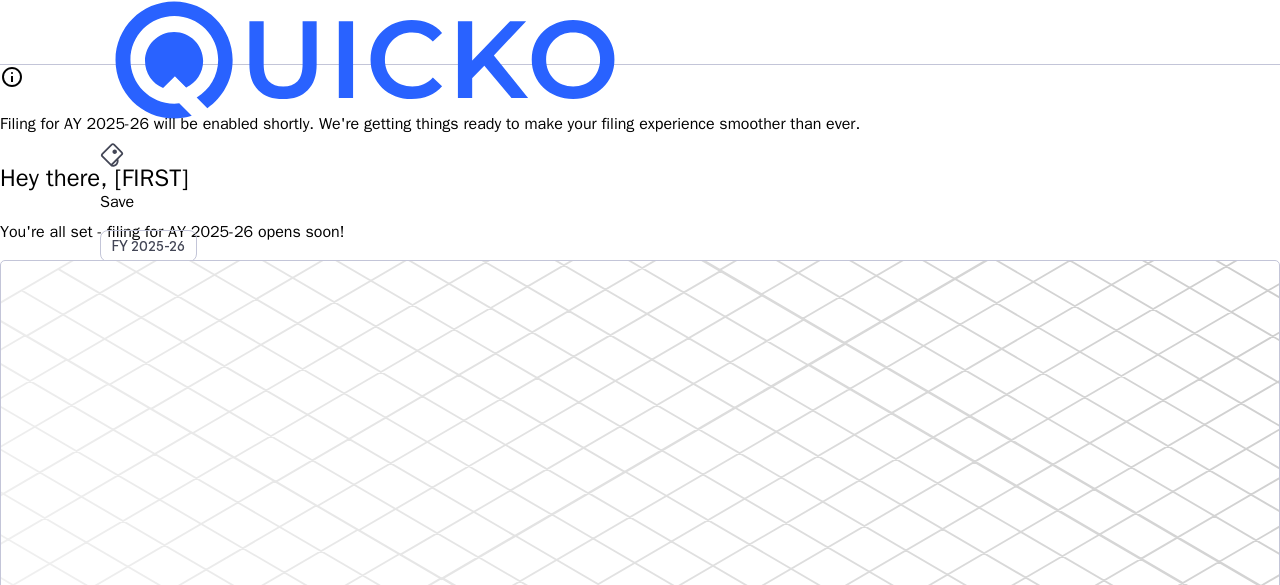 click on "File" at bounding box center (640, 408) 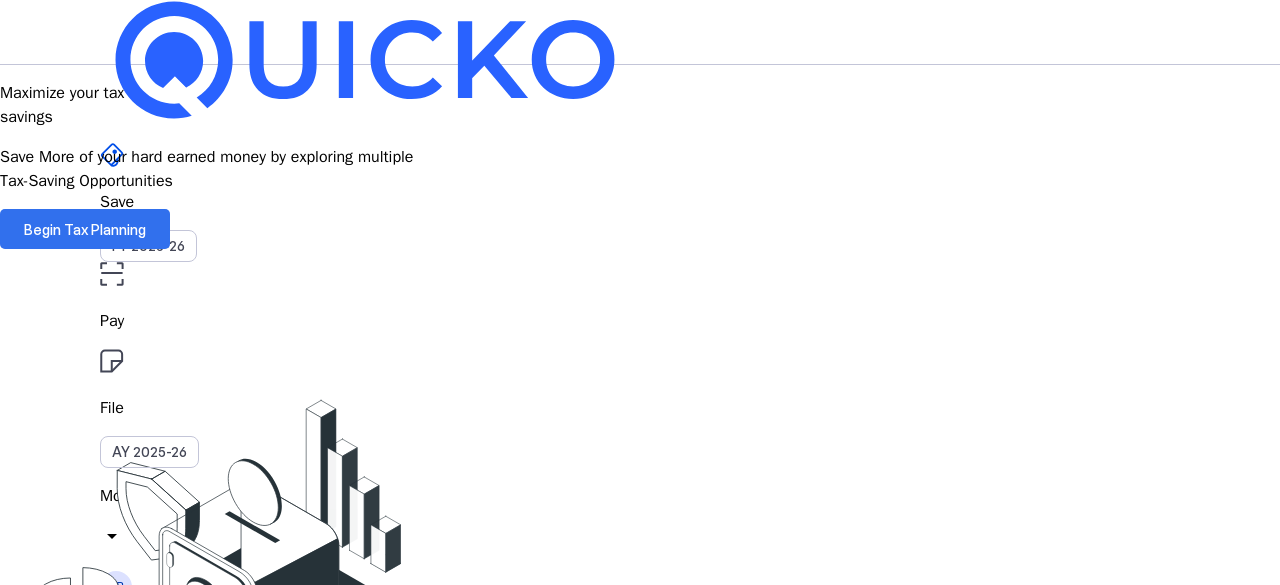 click on "Begin Tax Planning" at bounding box center (85, 229) 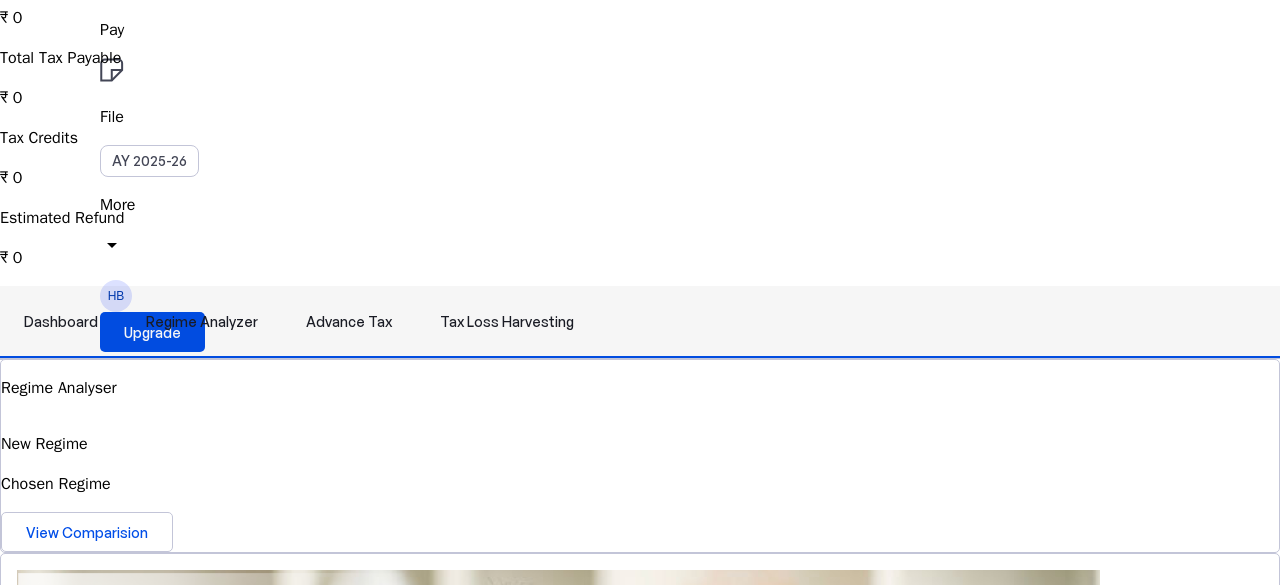 scroll, scrollTop: 292, scrollLeft: 0, axis: vertical 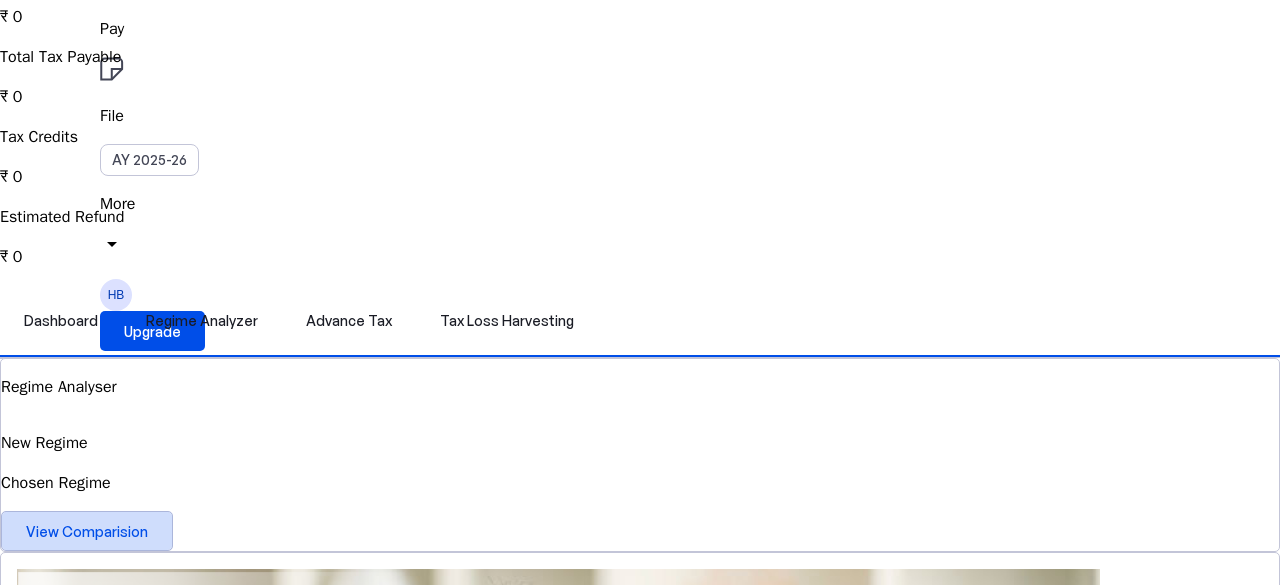 click on "View Comparision" at bounding box center [87, 531] 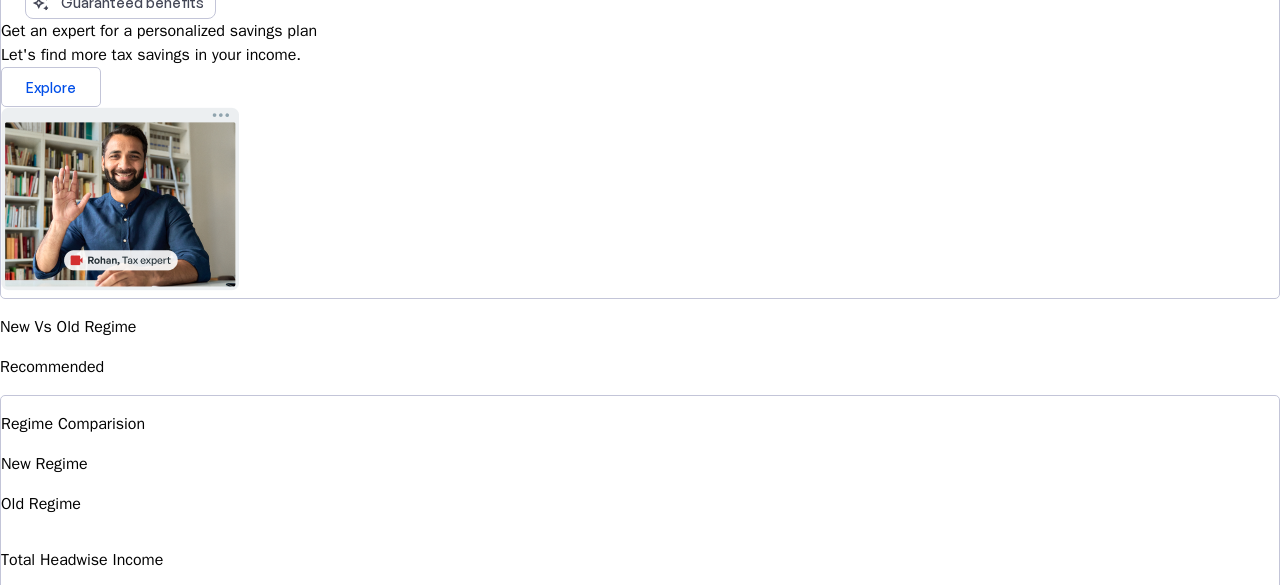 scroll, scrollTop: 0, scrollLeft: 0, axis: both 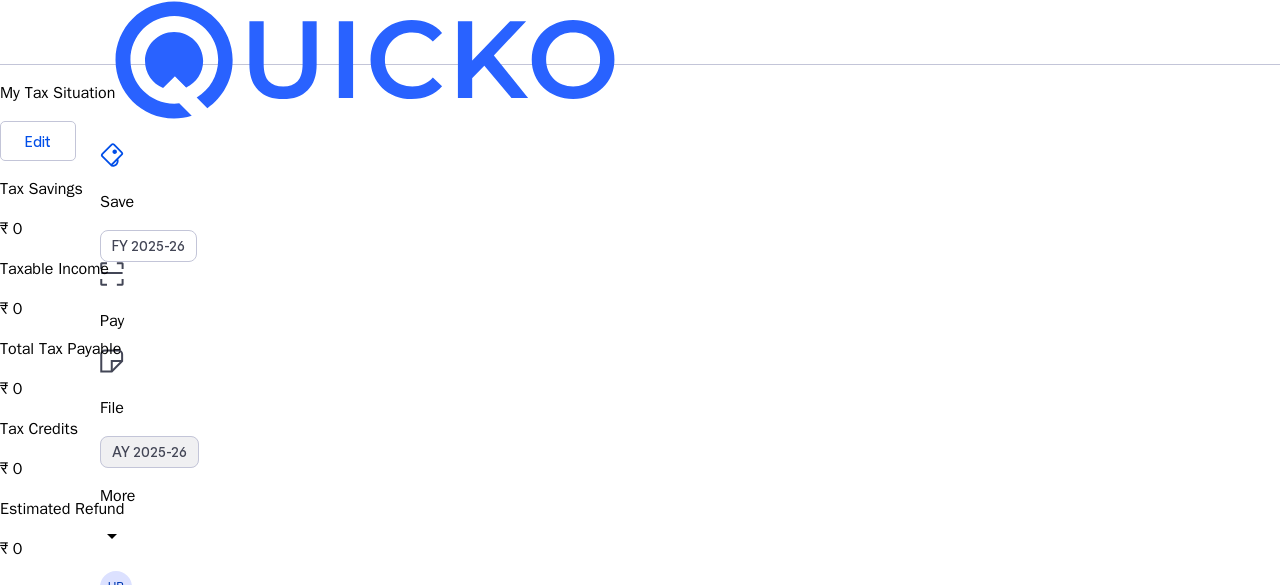 click on "AY 2025-26" at bounding box center [149, 452] 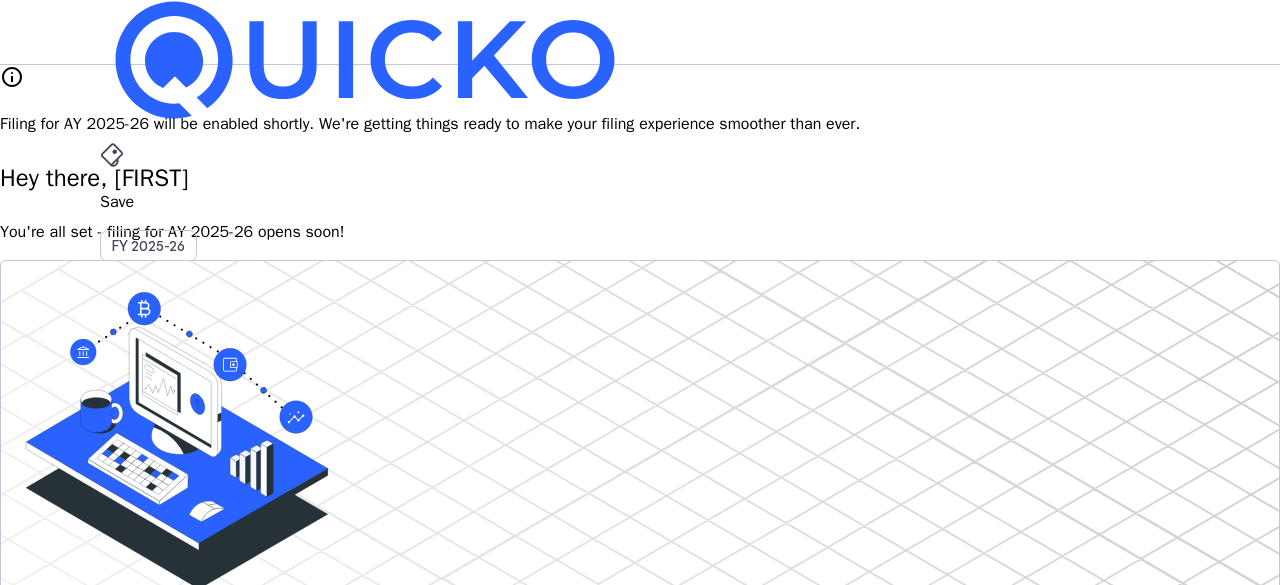 click on "AY 2025-26" at bounding box center (149, 452) 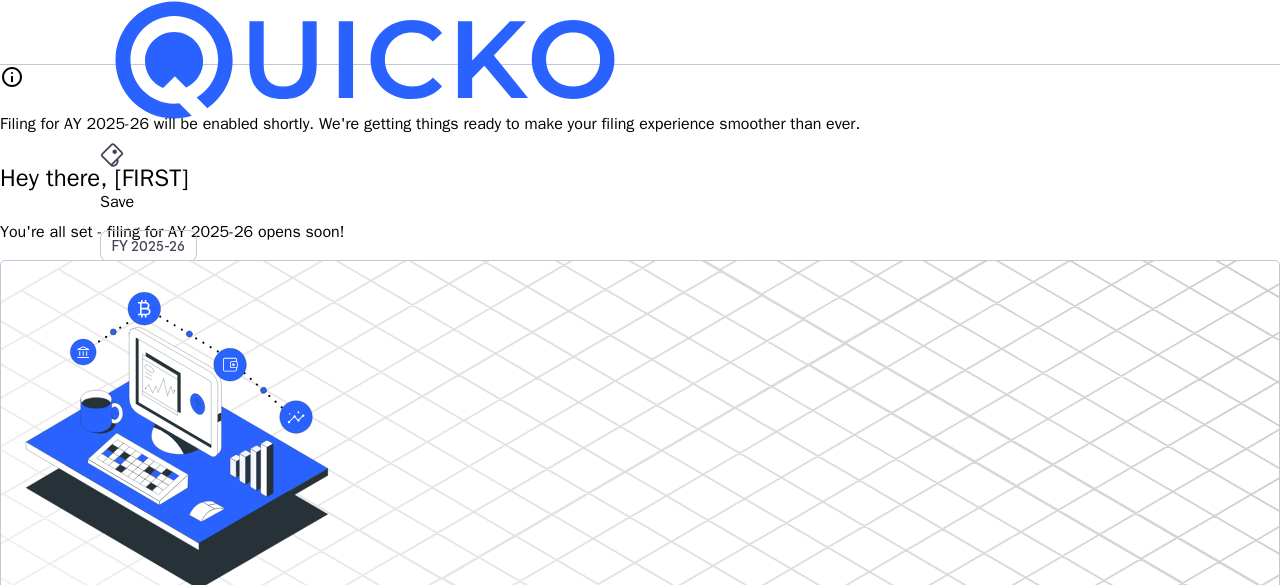 click on "File" at bounding box center [640, 408] 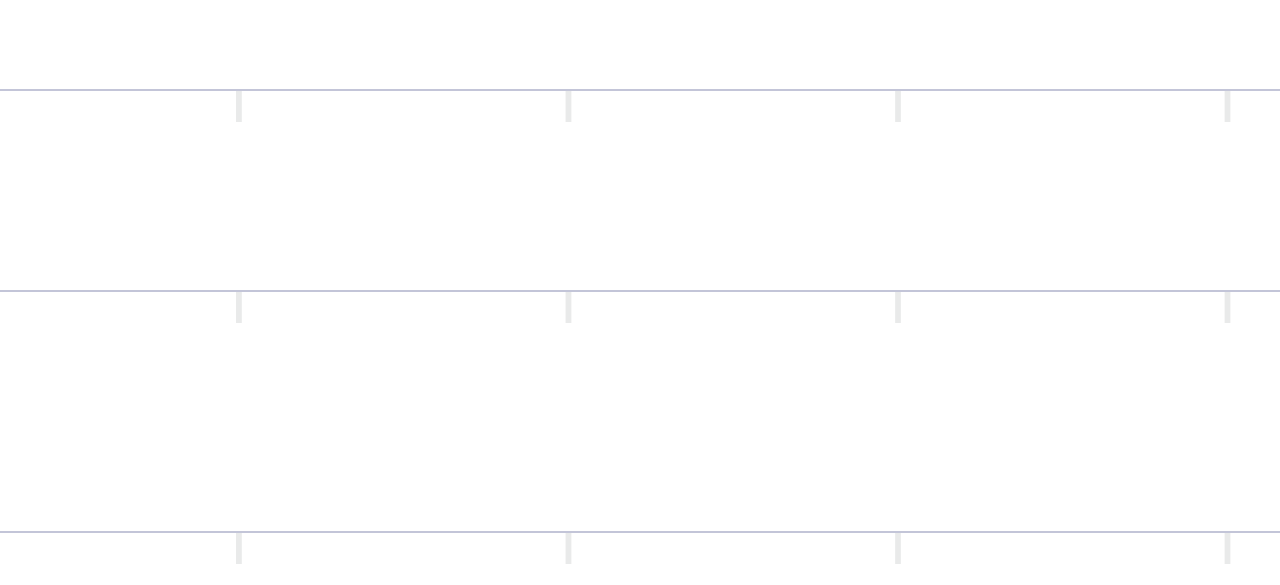 scroll, scrollTop: 0, scrollLeft: 0, axis: both 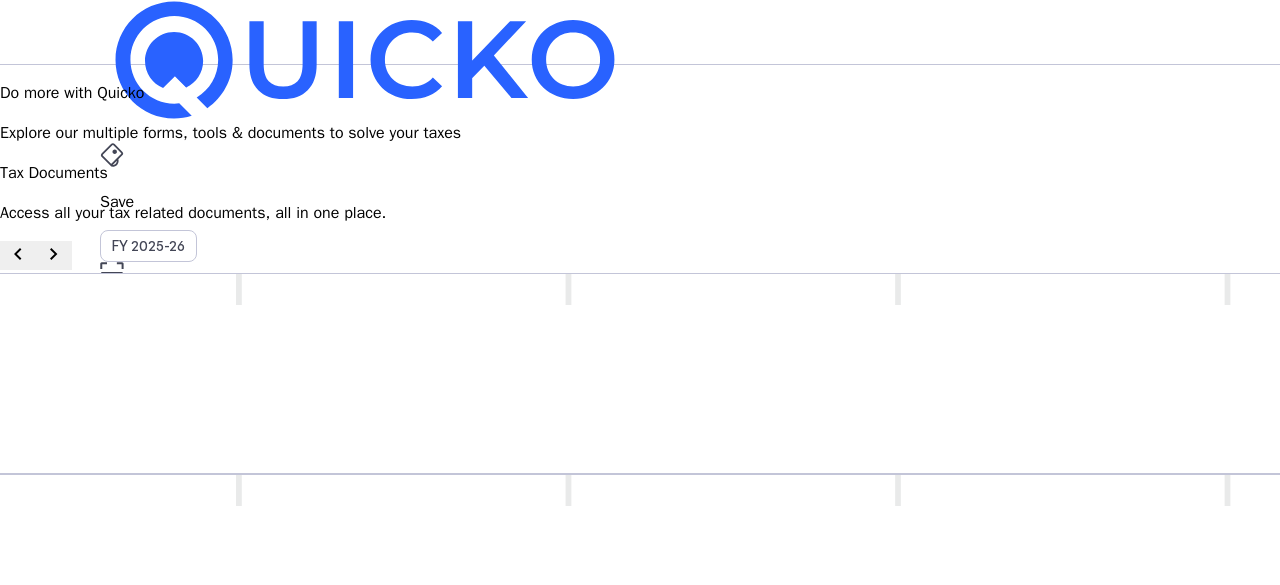 click on "HB" at bounding box center [116, 587] 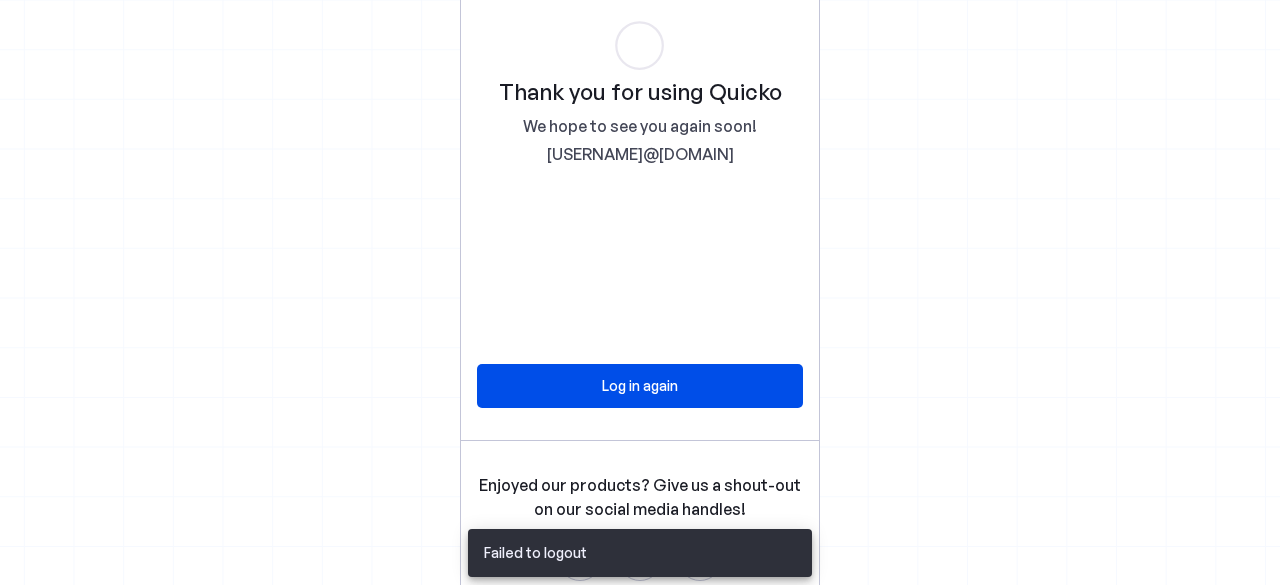scroll, scrollTop: 0, scrollLeft: 0, axis: both 